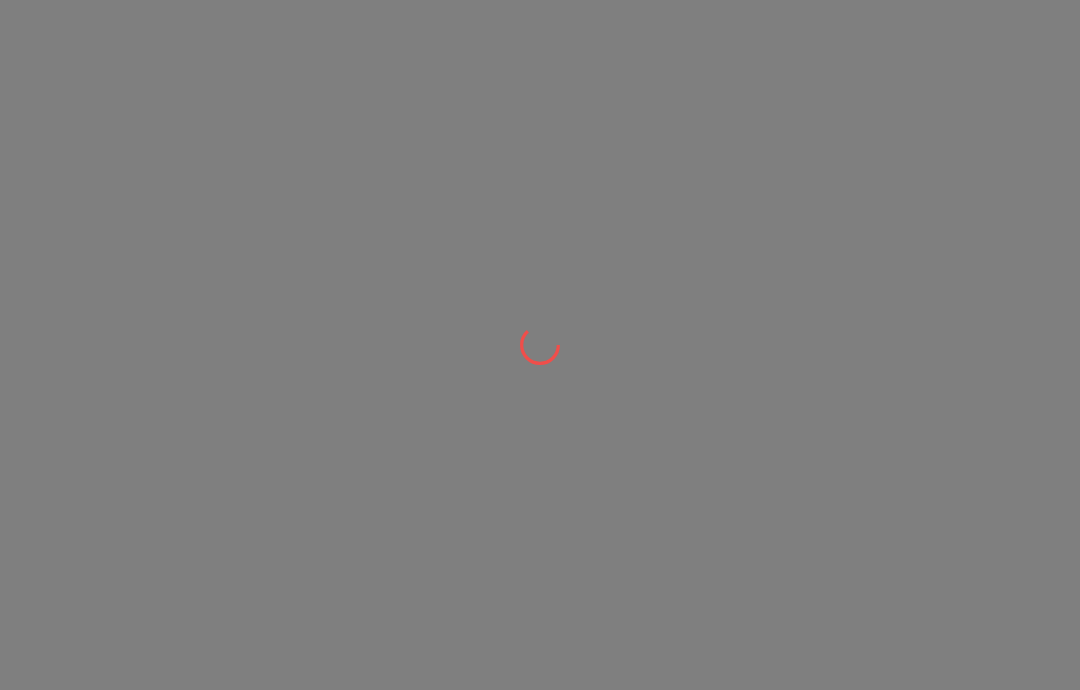 scroll, scrollTop: 0, scrollLeft: 0, axis: both 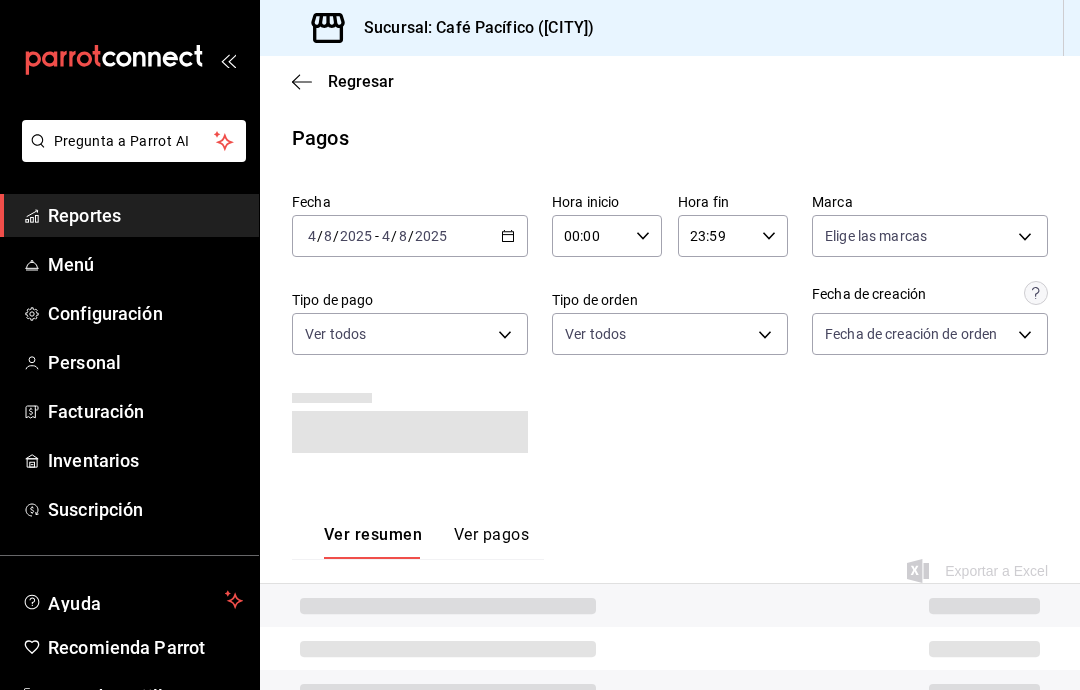 click on "Reportes" at bounding box center (145, 215) 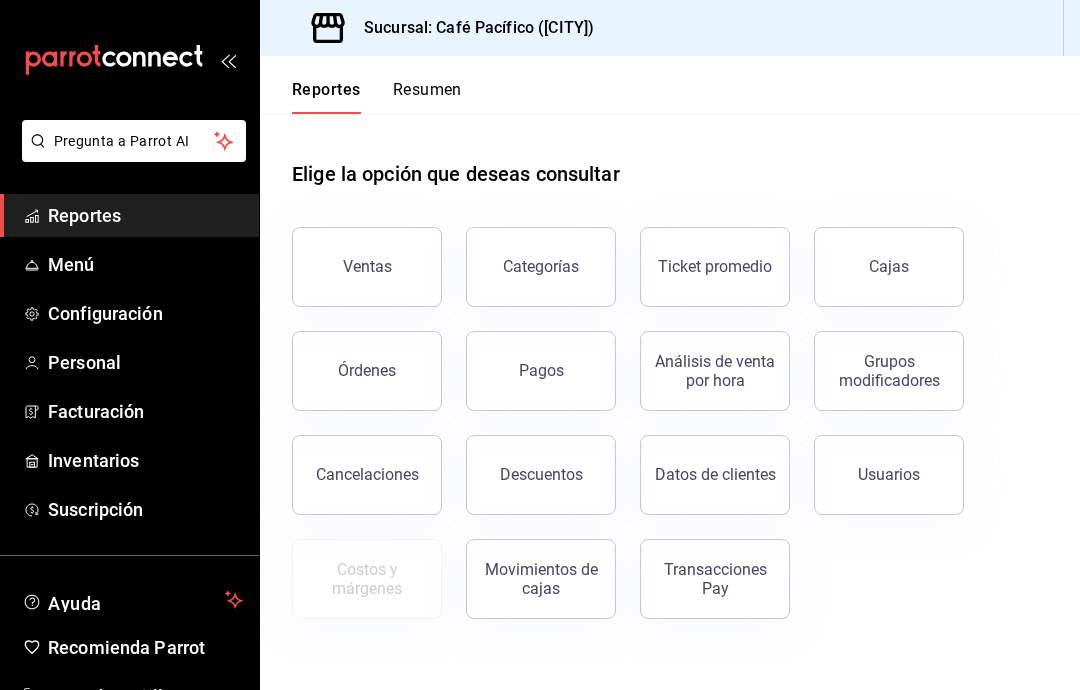 click on "Ventas" at bounding box center (367, 267) 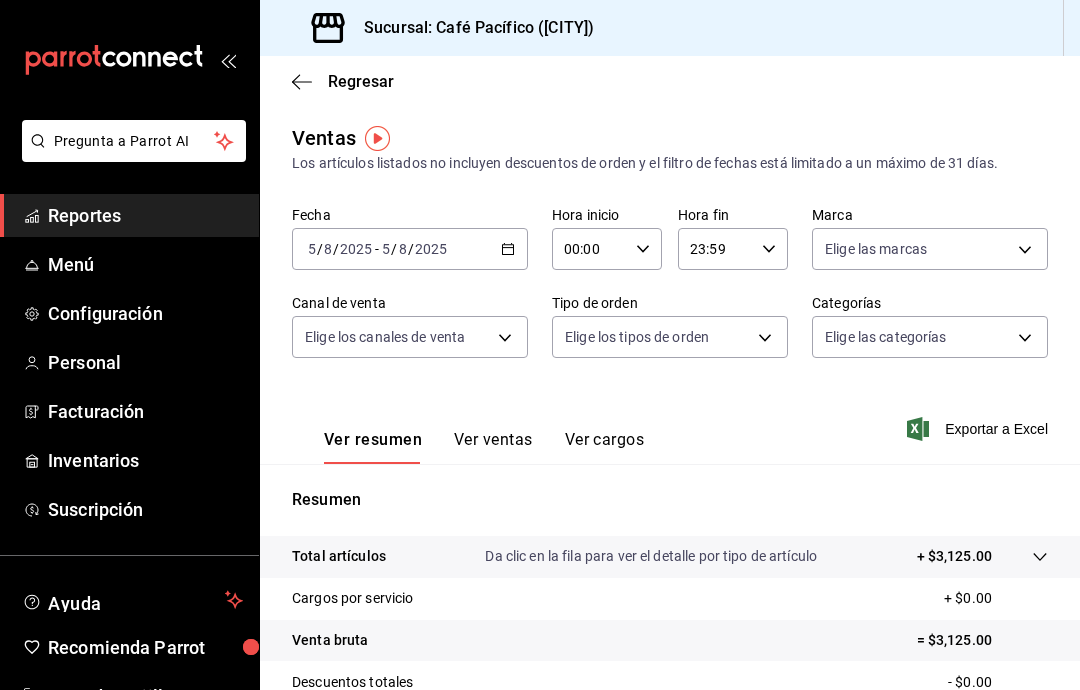 click on "Reportes" at bounding box center (145, 215) 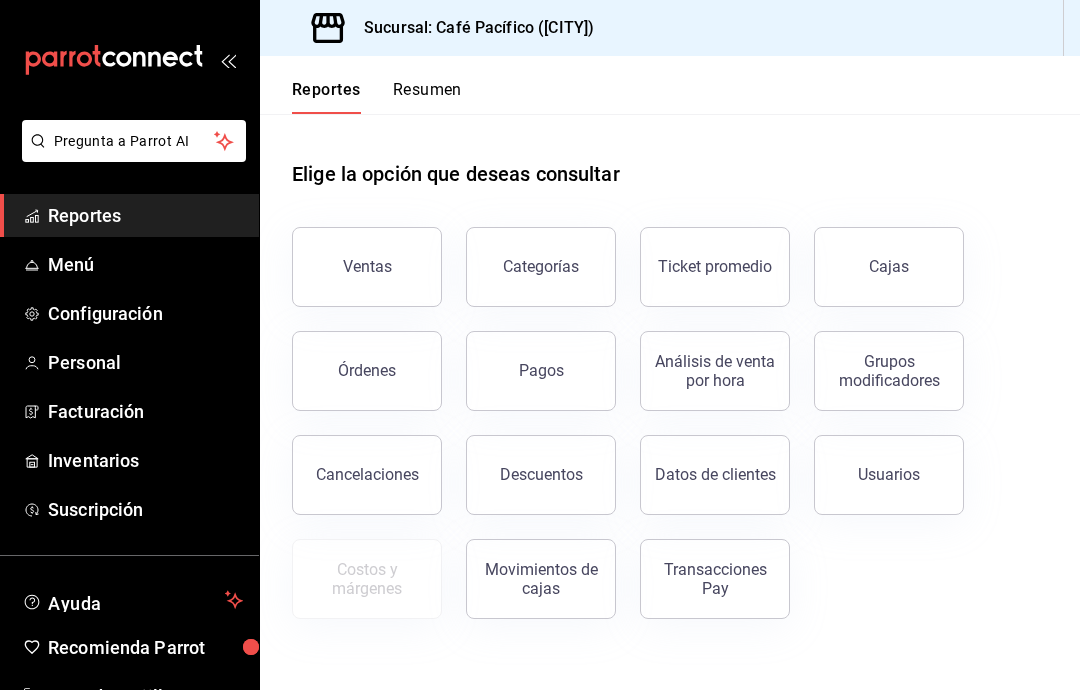 click on "Ventas" at bounding box center [367, 267] 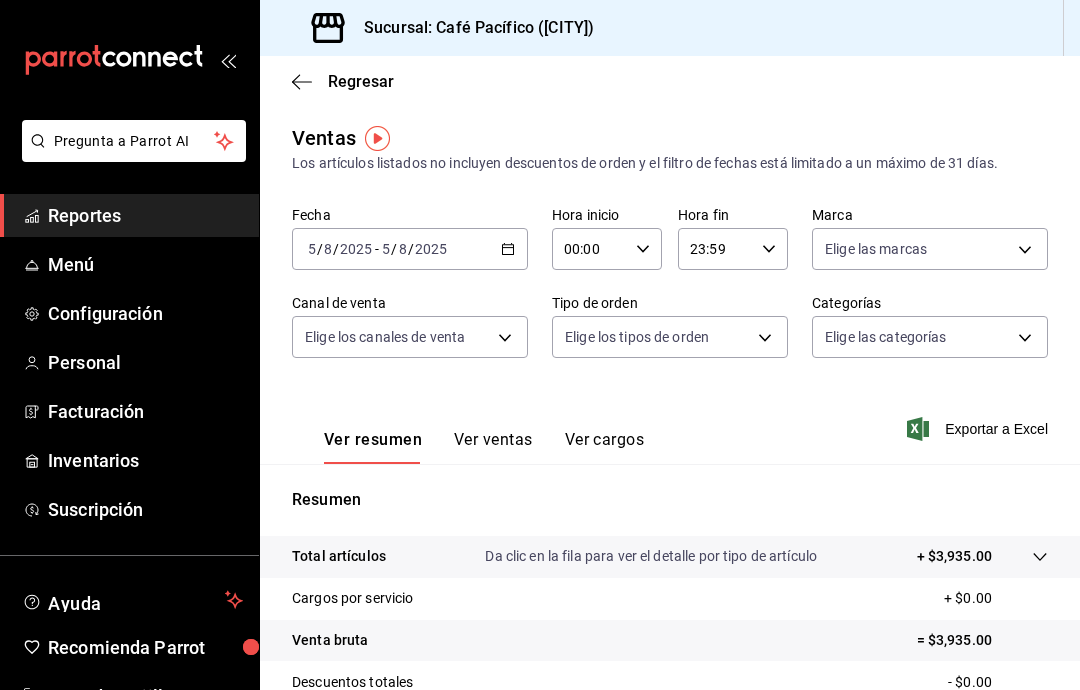 scroll, scrollTop: 0, scrollLeft: 0, axis: both 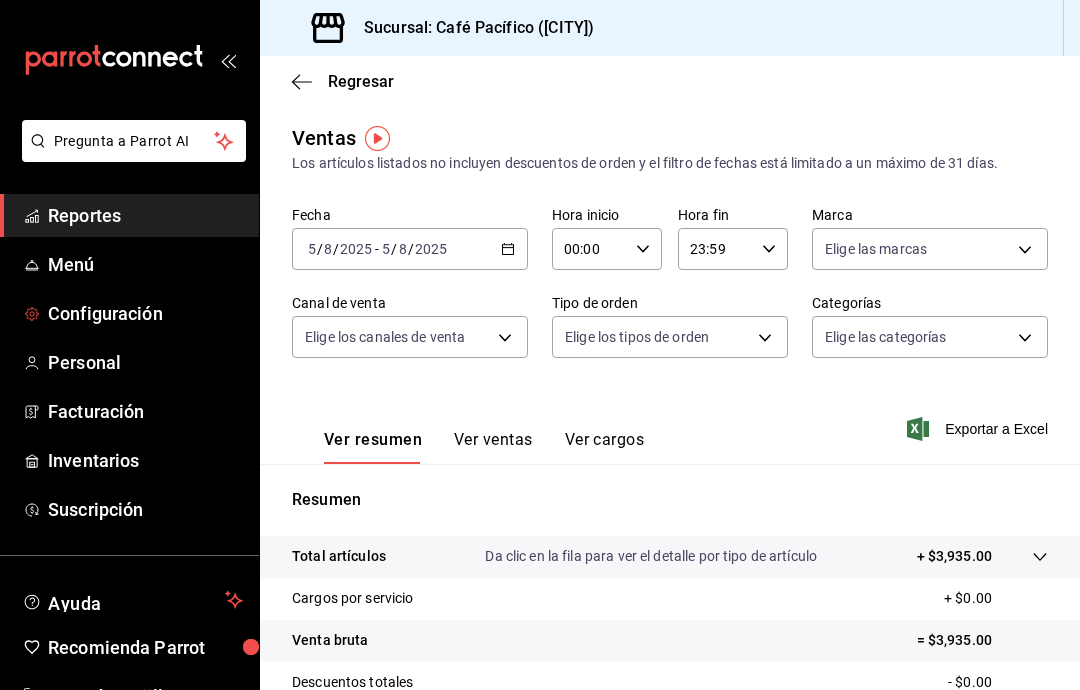 click on "Configuración" at bounding box center (145, 313) 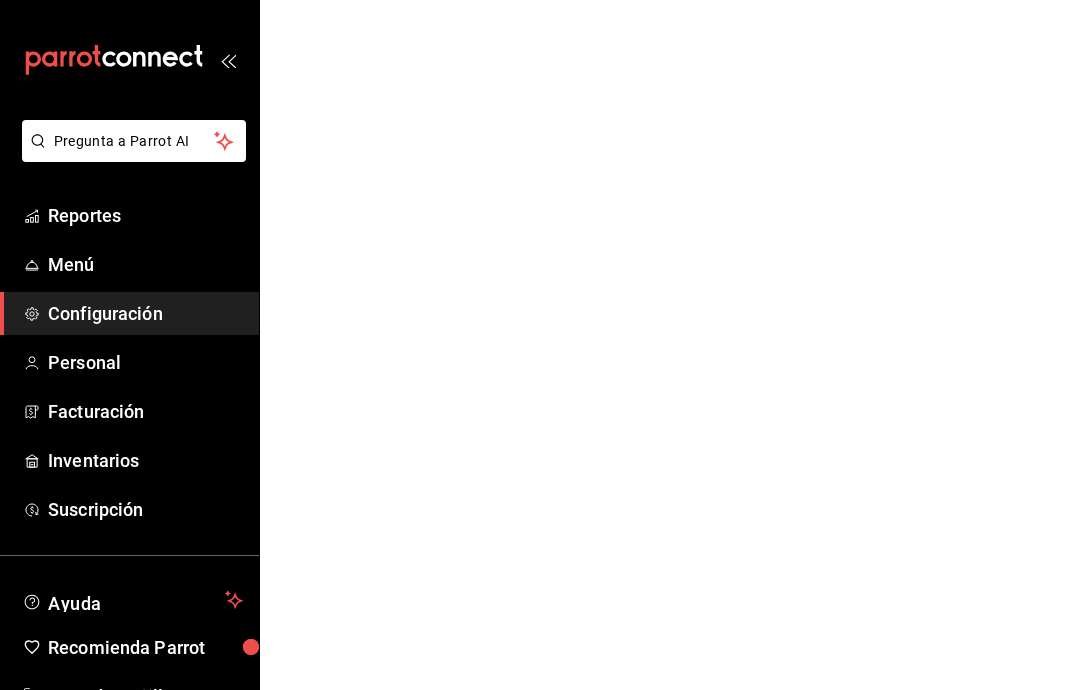 click on "Menú" at bounding box center (145, 264) 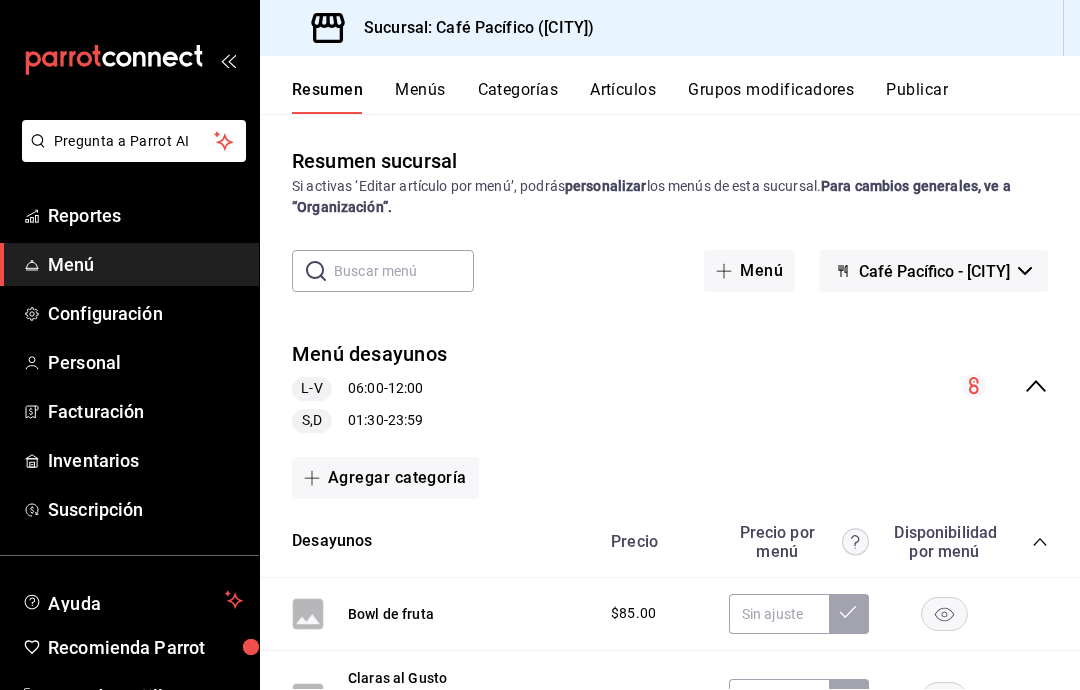 click on "Artículos" at bounding box center [623, 97] 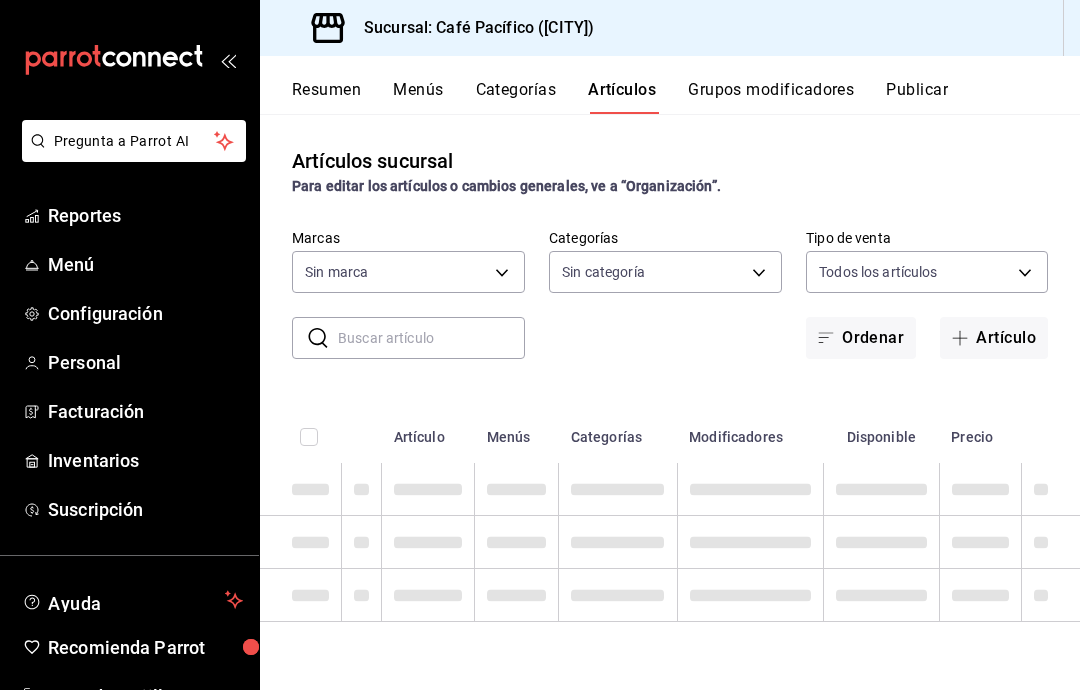 type on "[UUID]" 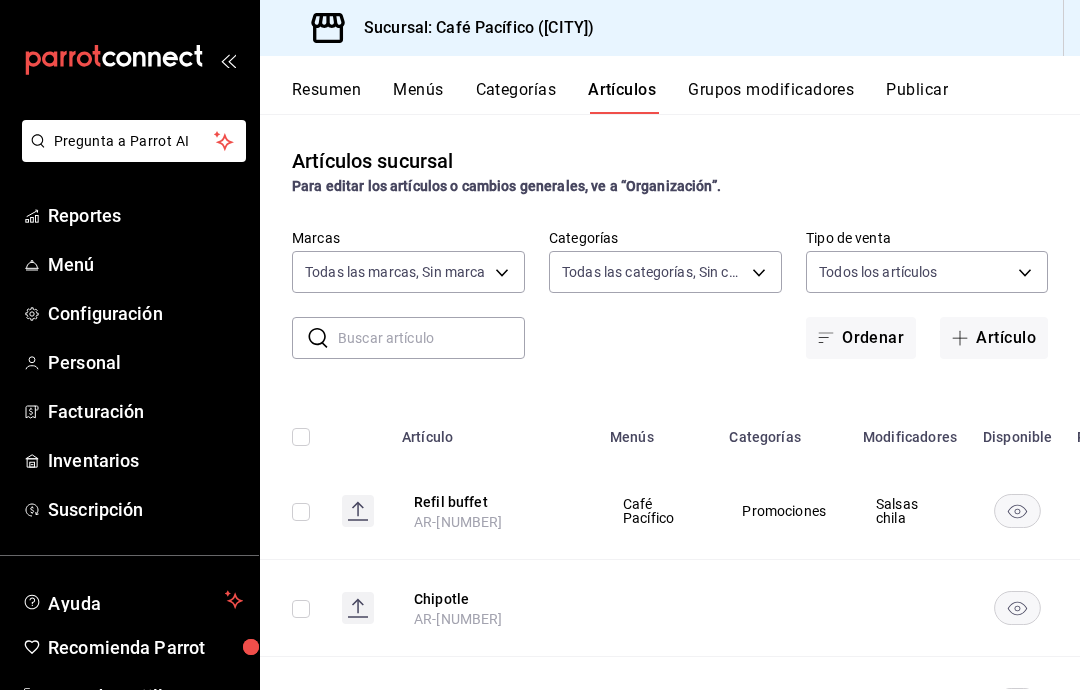 click at bounding box center (431, 338) 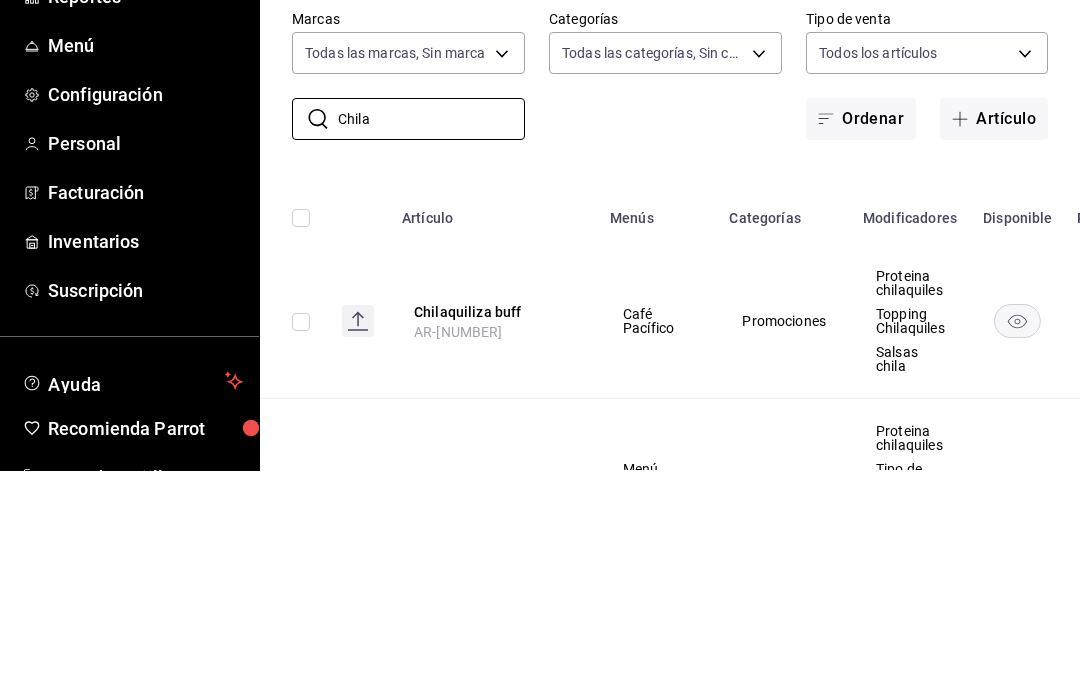 scroll, scrollTop: 80, scrollLeft: 0, axis: vertical 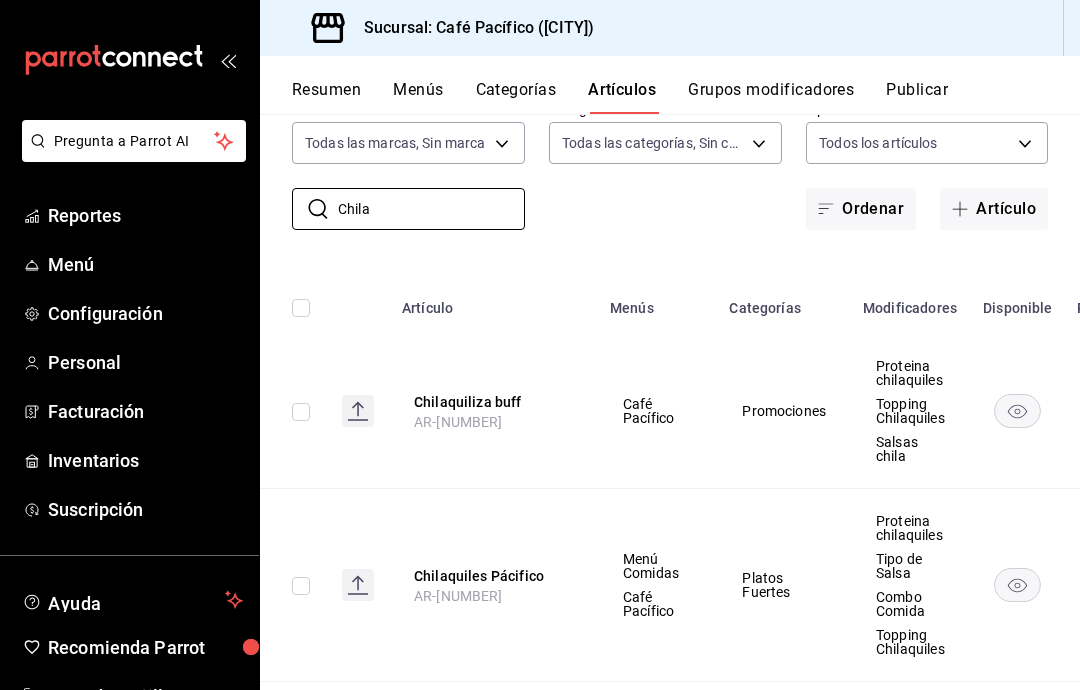 click on "Chila" at bounding box center (431, 209) 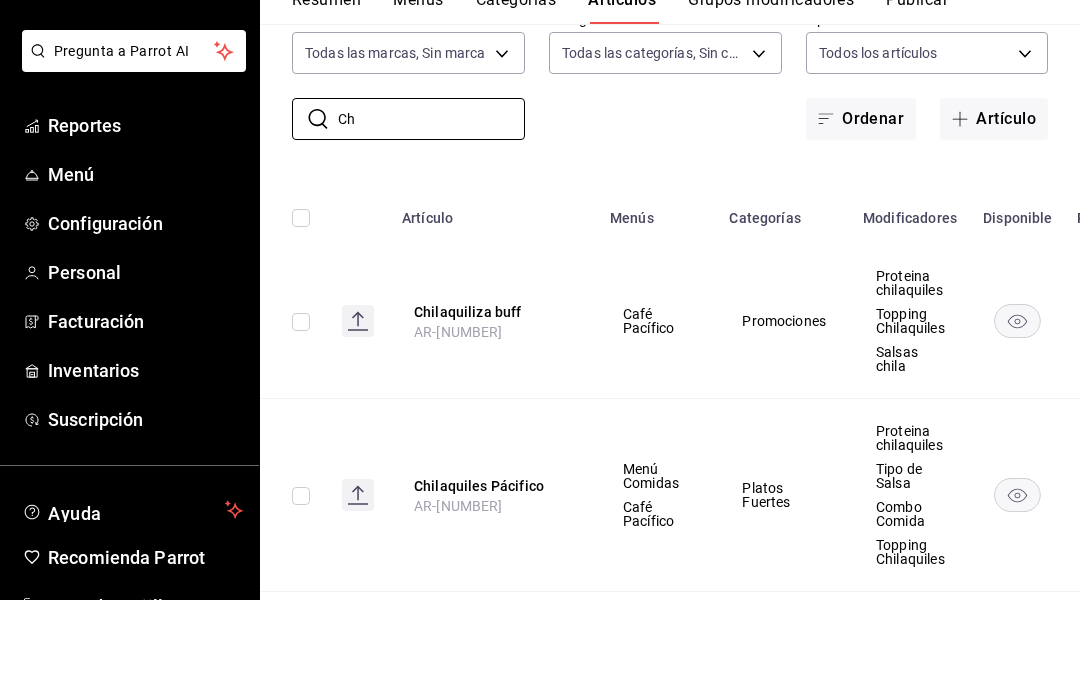 type on "C" 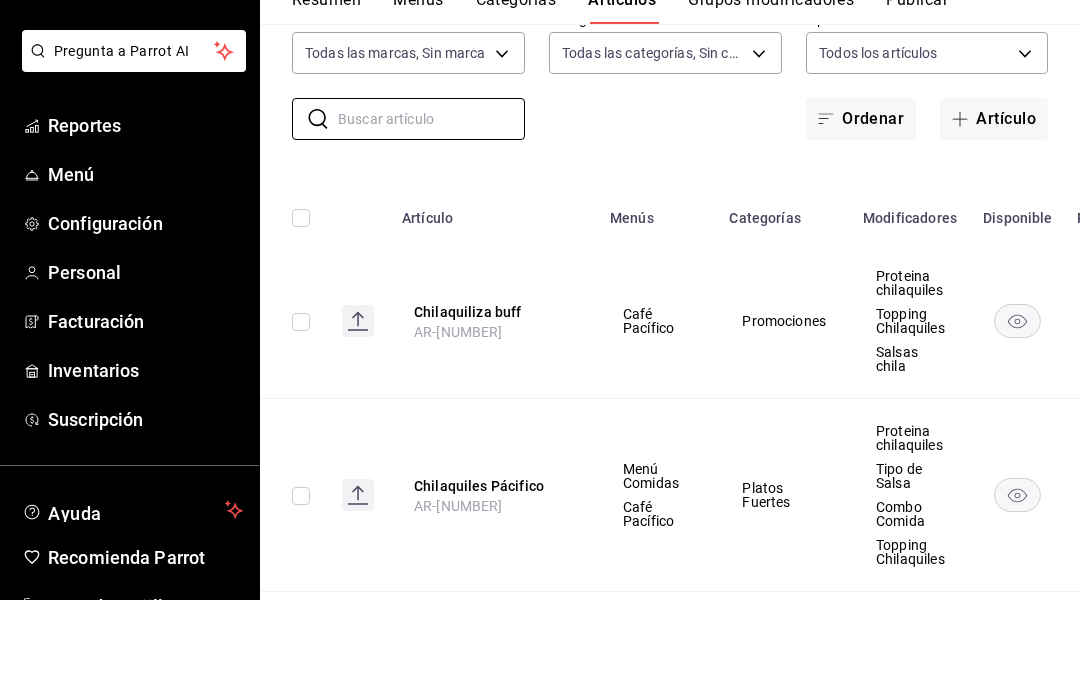 scroll, scrollTop: 0, scrollLeft: 0, axis: both 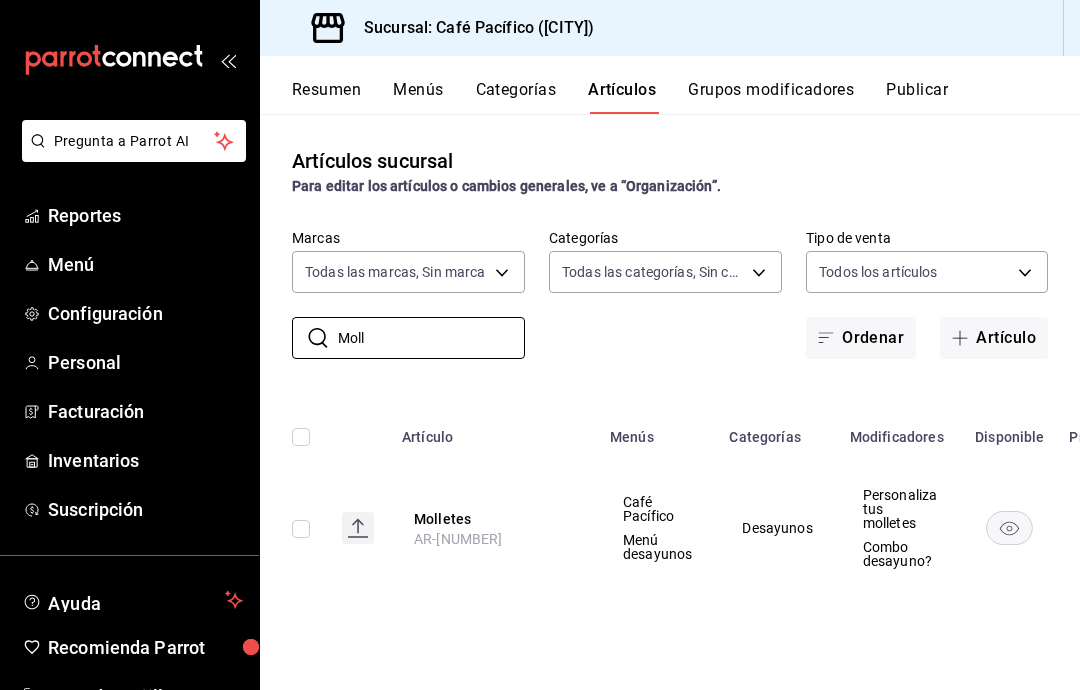 type on "Moll" 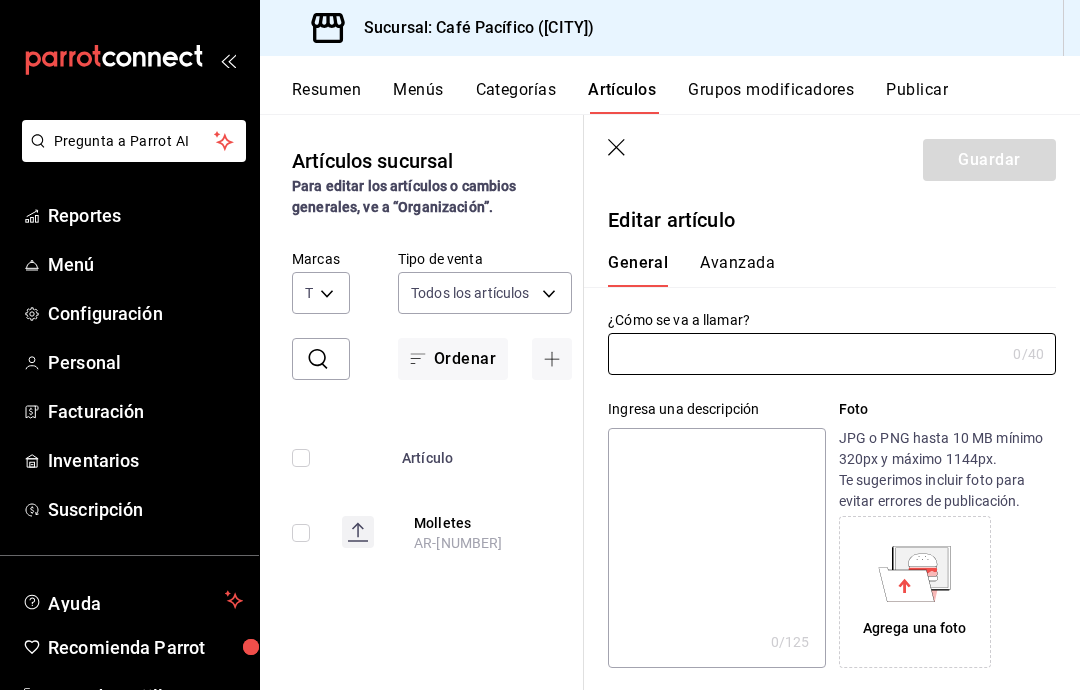 type on "Molletes" 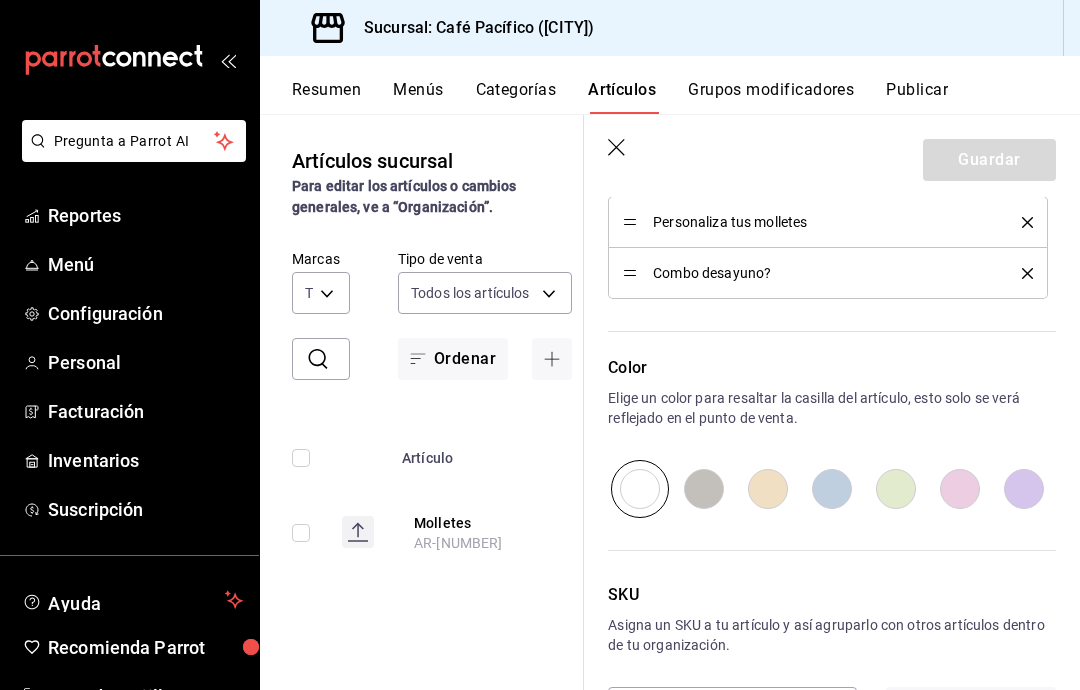 scroll, scrollTop: 1150, scrollLeft: 0, axis: vertical 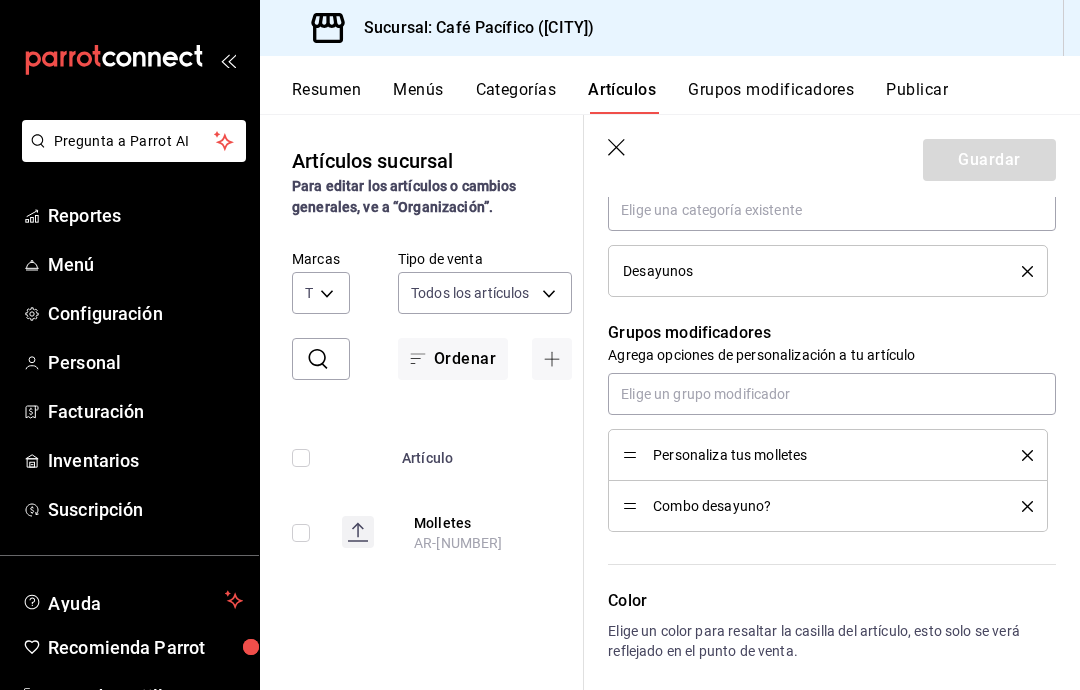 click 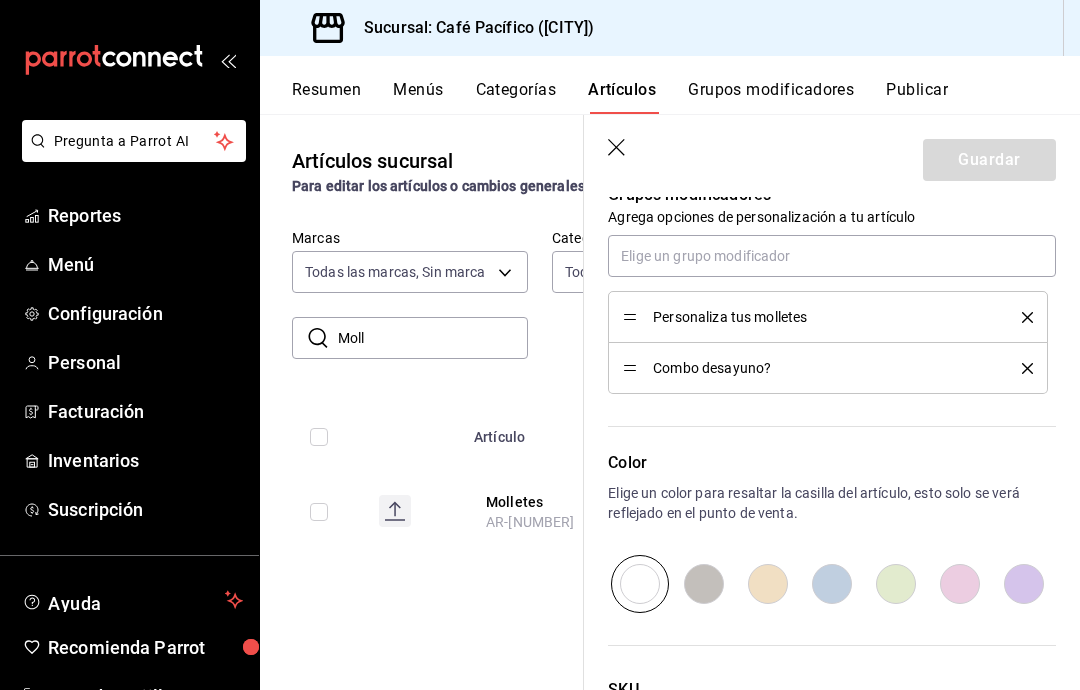 scroll, scrollTop: 0, scrollLeft: 0, axis: both 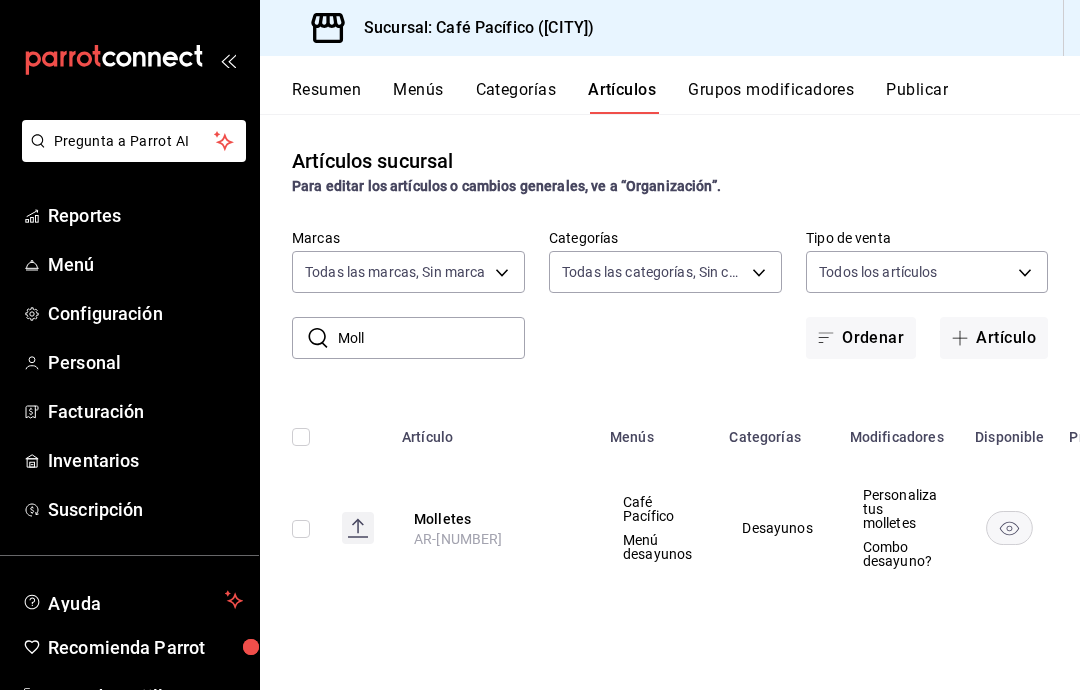 click on "Grupos modificadores" at bounding box center (771, 97) 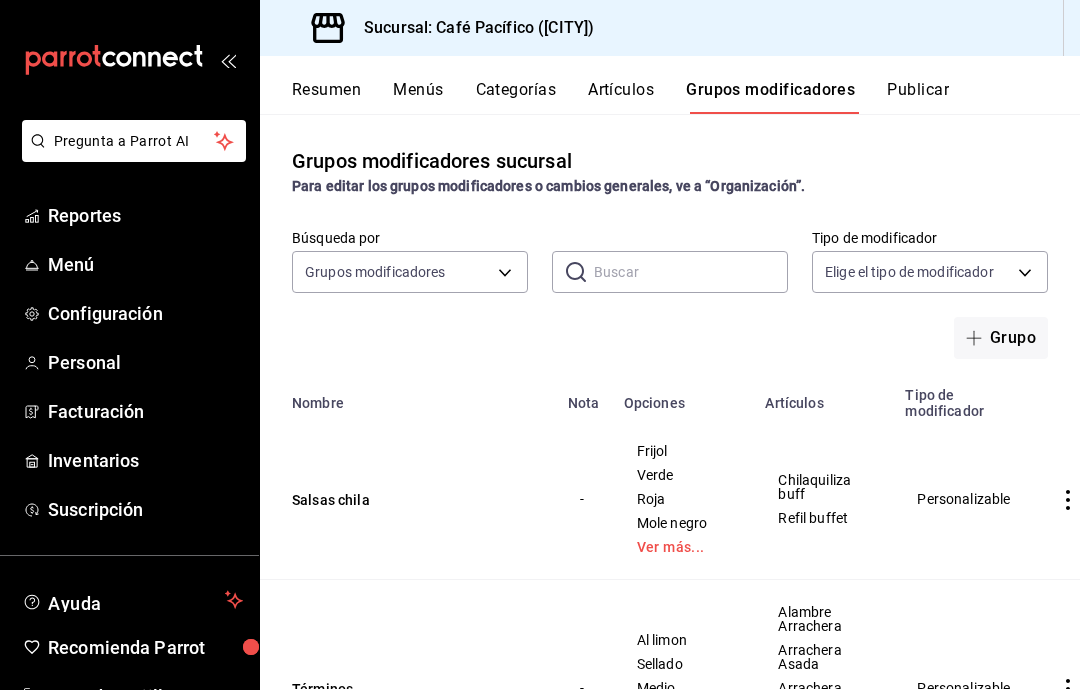 click on "Artículos" at bounding box center [621, 97] 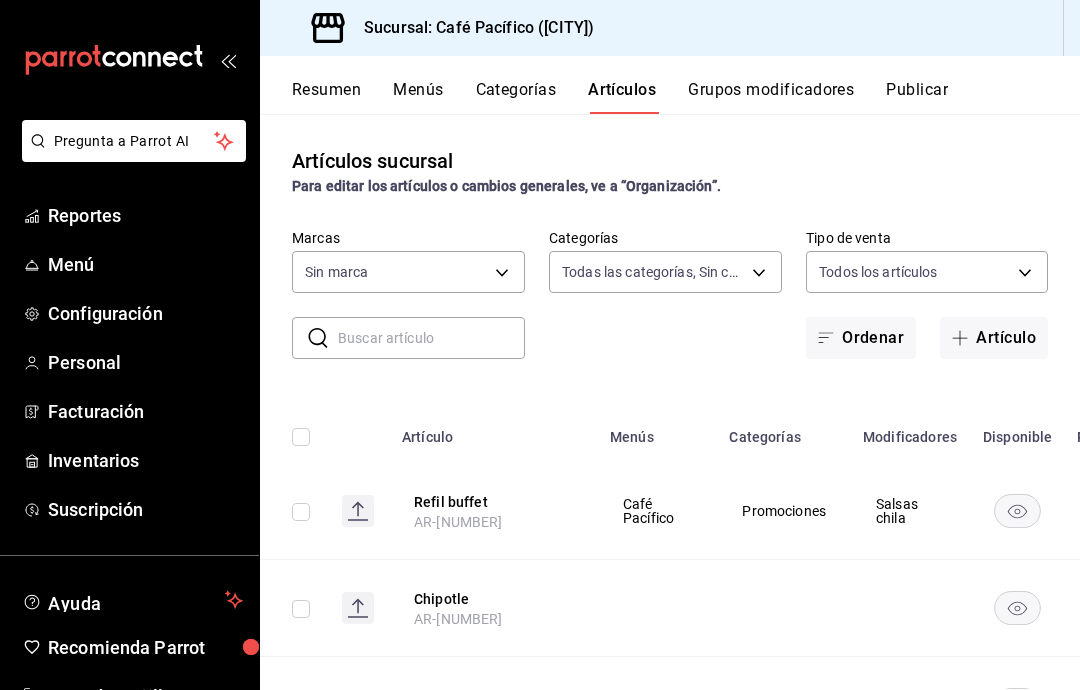 click at bounding box center [431, 338] 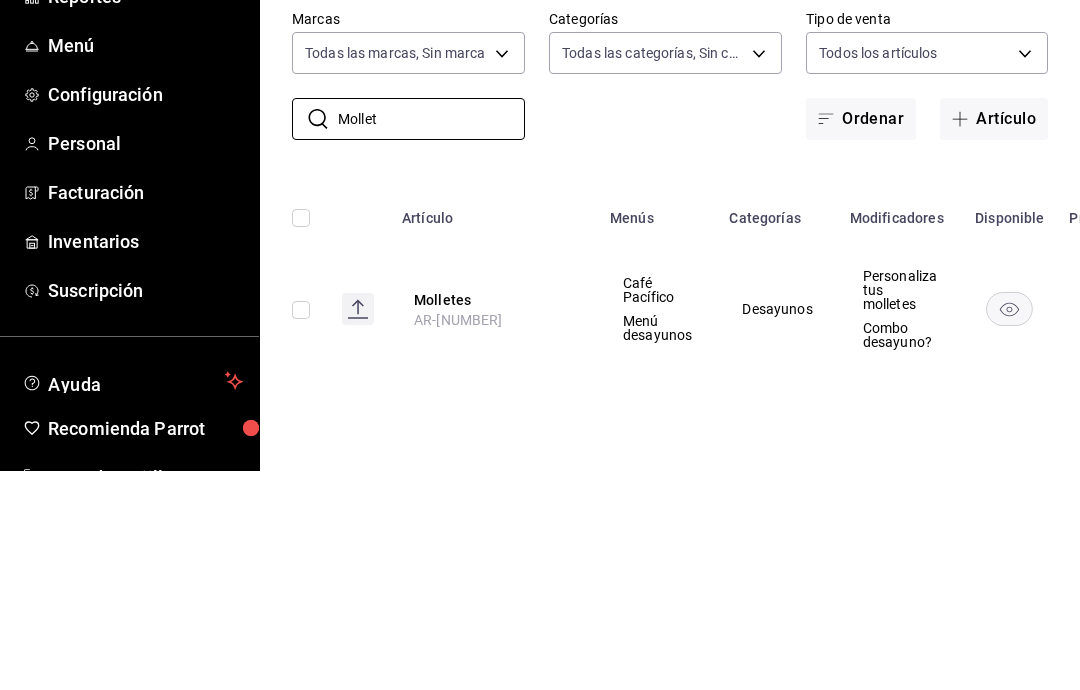 scroll, scrollTop: 80, scrollLeft: 0, axis: vertical 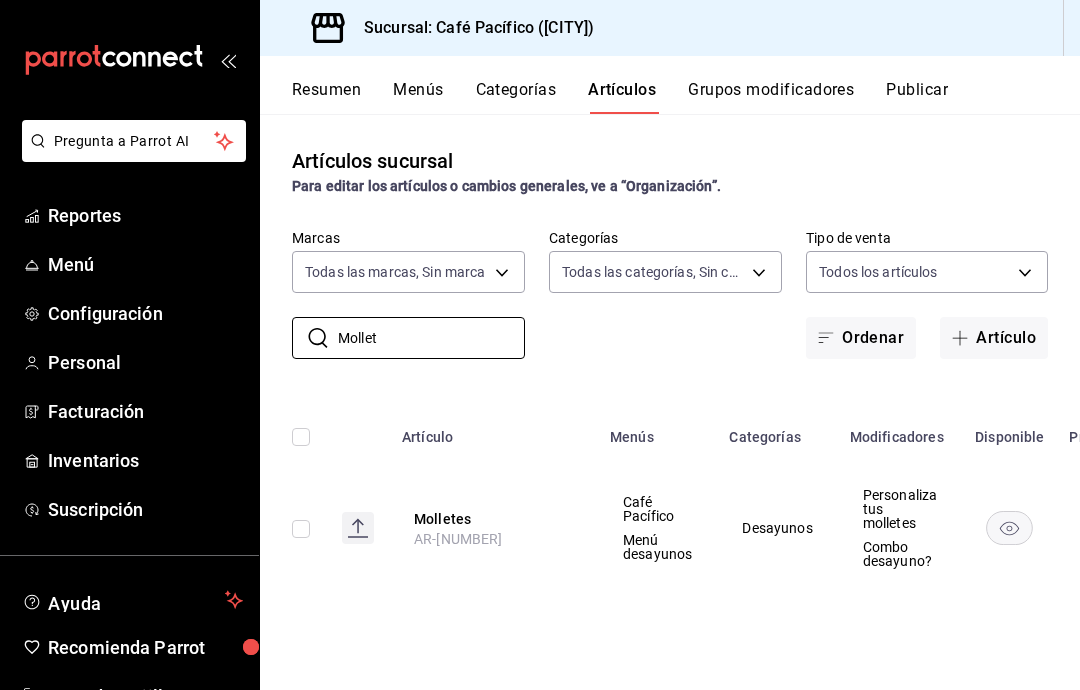 type on "Mollet" 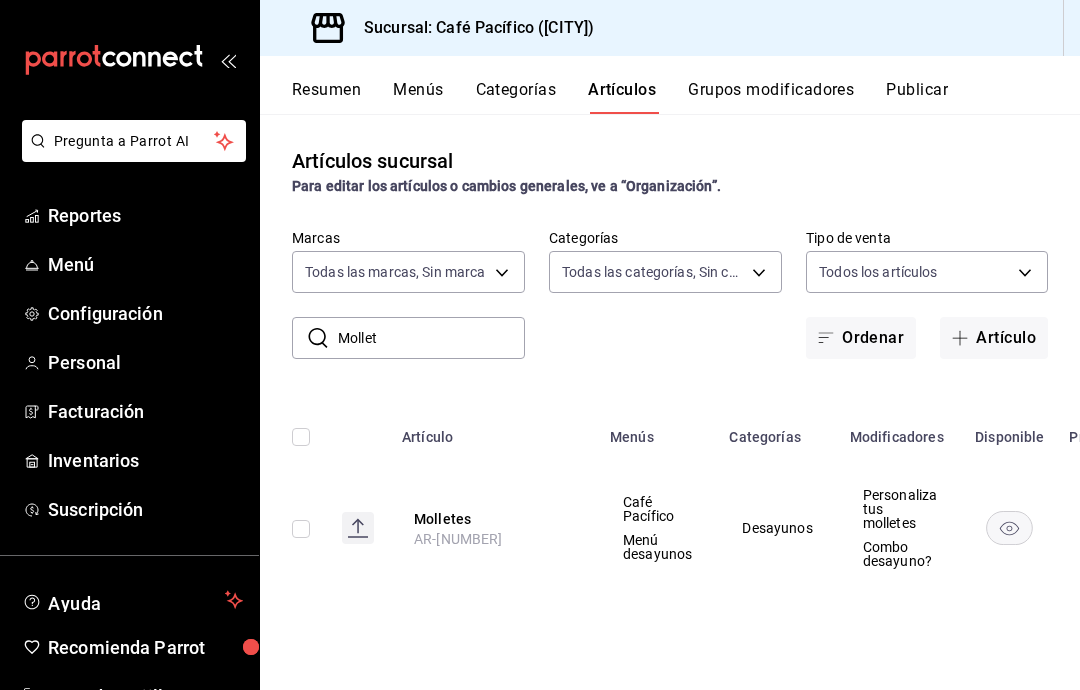 click on "Molletes" at bounding box center [494, 519] 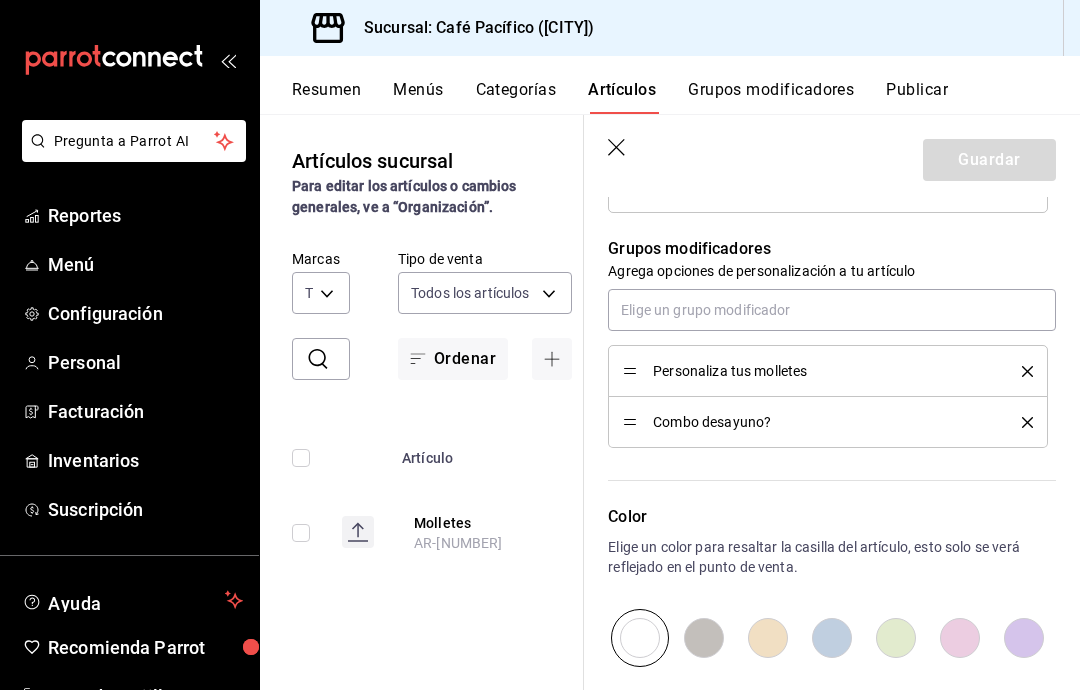 scroll, scrollTop: 999, scrollLeft: 0, axis: vertical 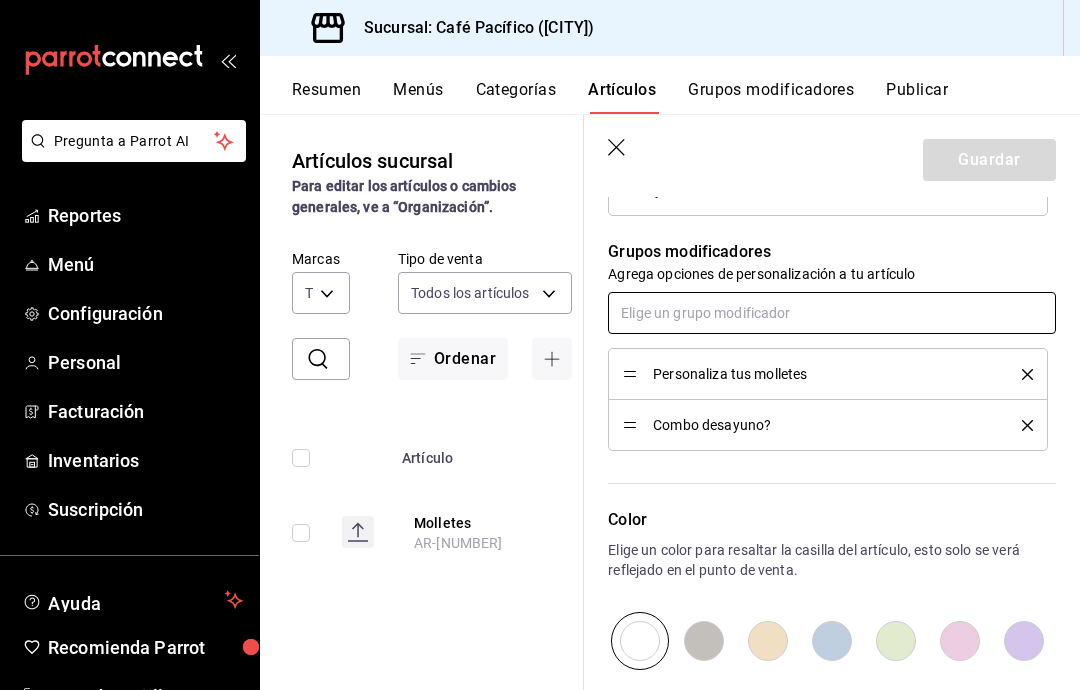 click at bounding box center (832, 313) 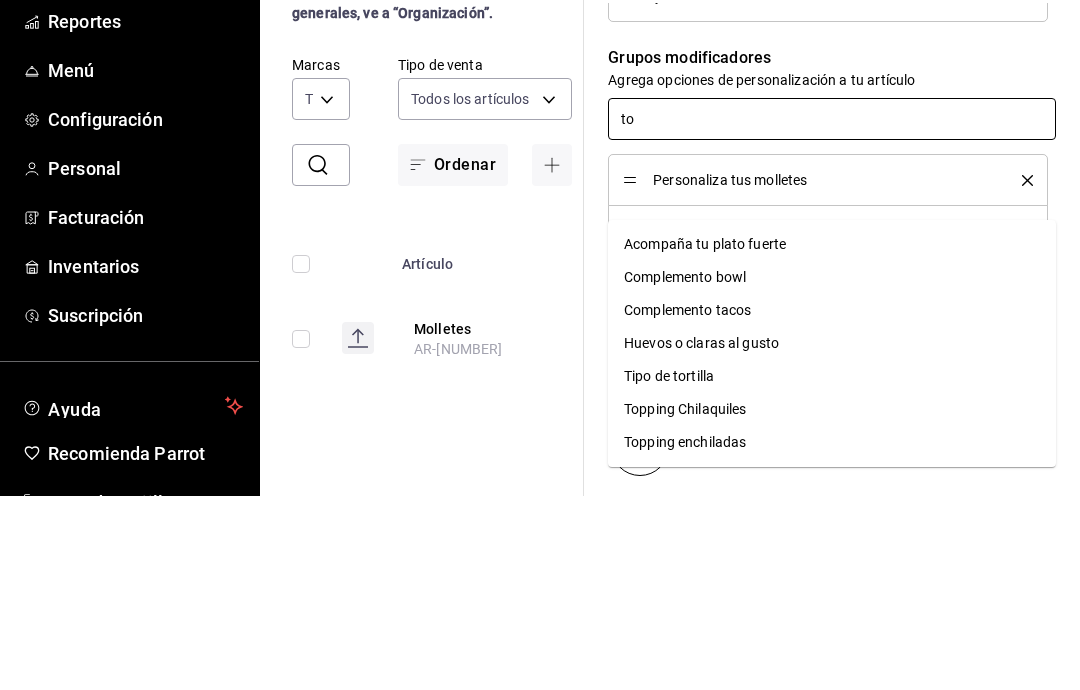 type on "top" 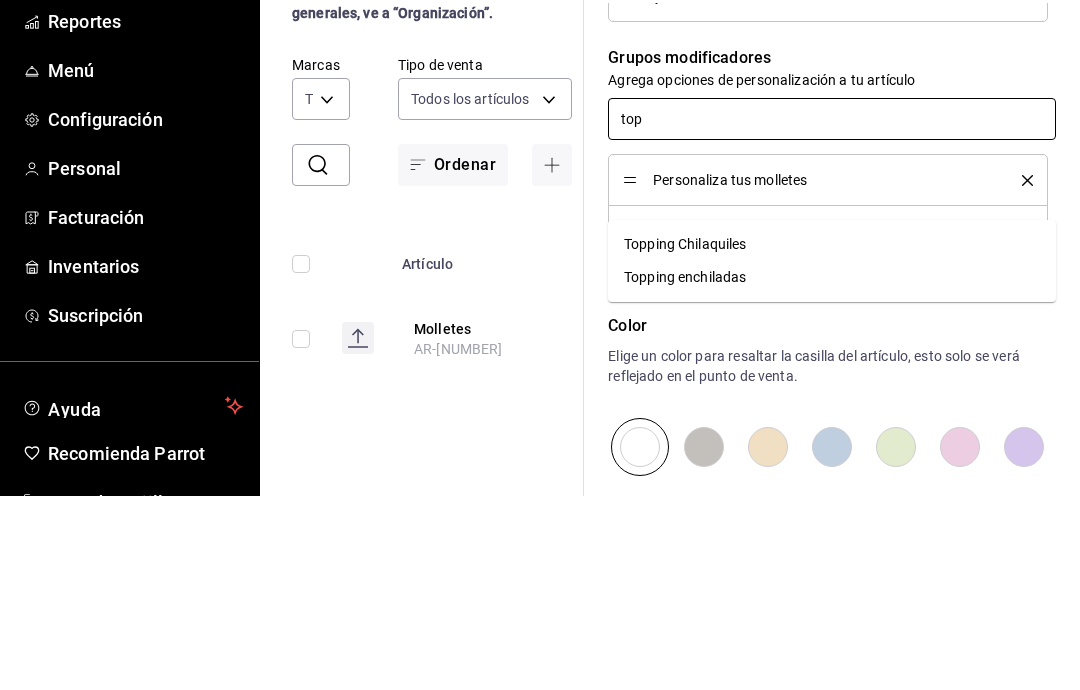 click on "Topping Chilaquiles" at bounding box center (685, 438) 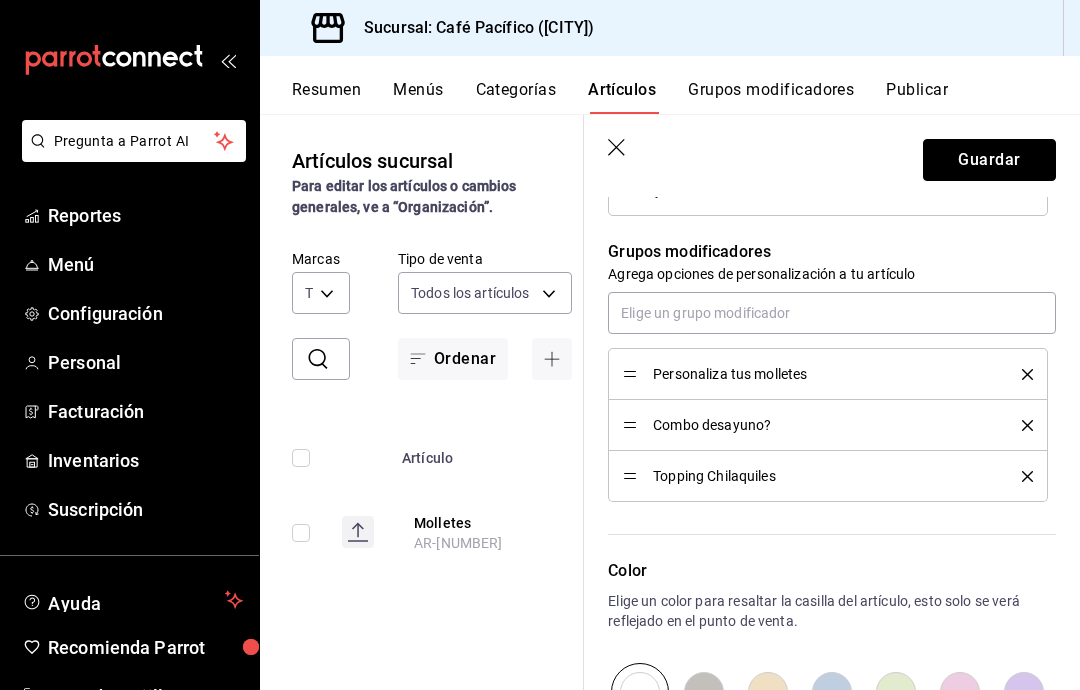 click on "Guardar" at bounding box center [989, 160] 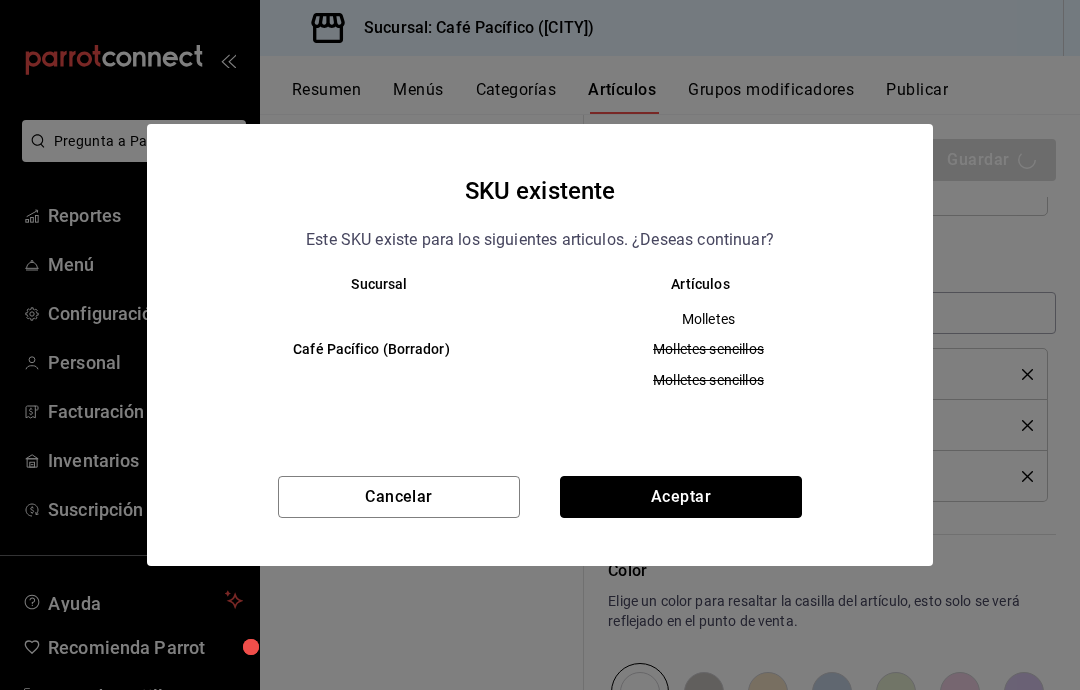 click on "Aceptar" at bounding box center (681, 497) 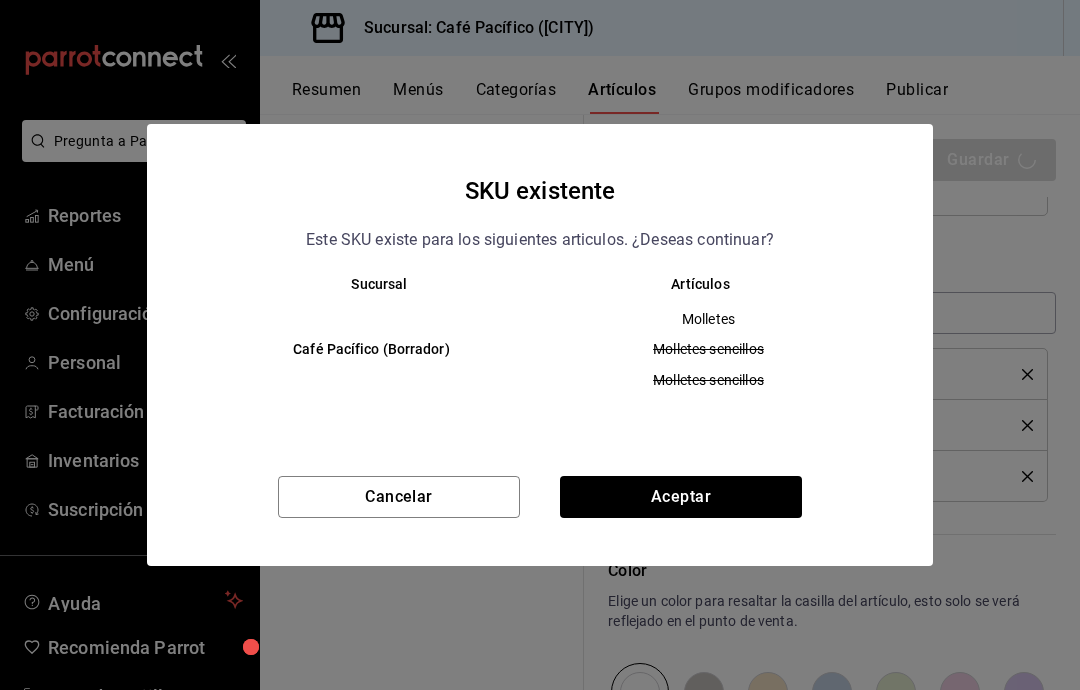 type on "x" 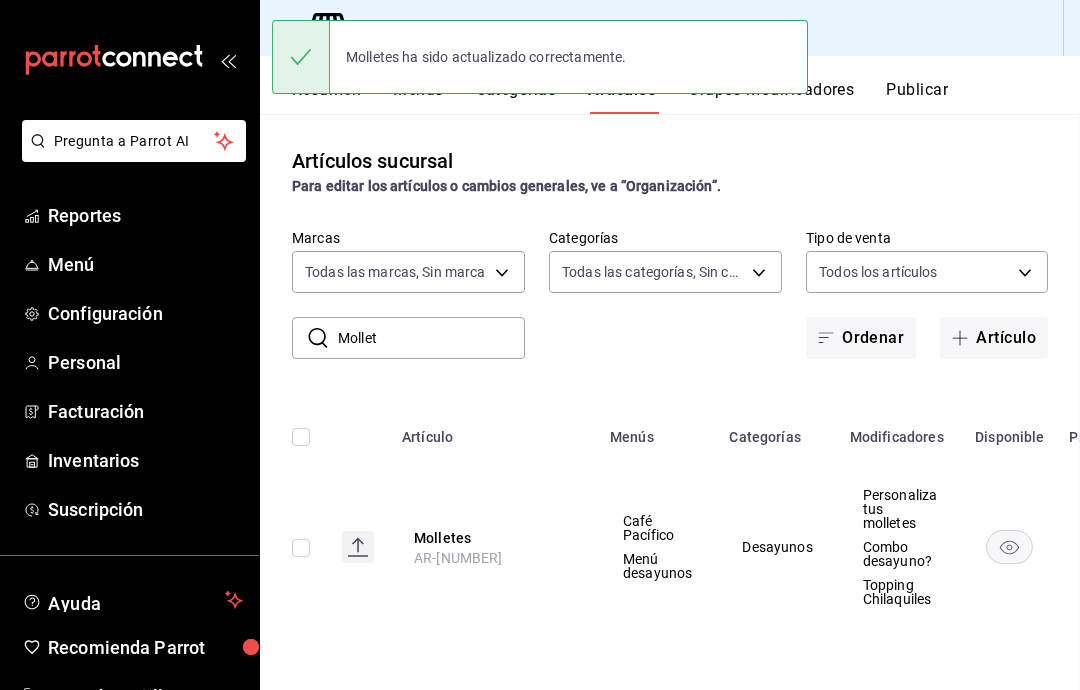 scroll, scrollTop: 0, scrollLeft: 0, axis: both 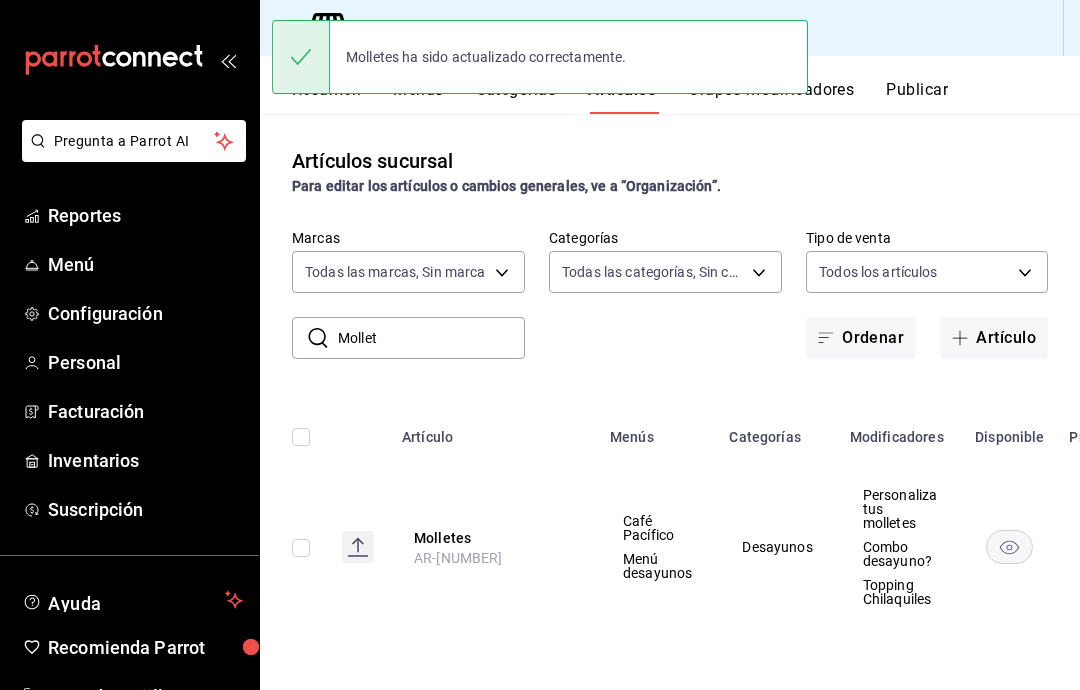 click on "Grupos modificadores" at bounding box center [771, 97] 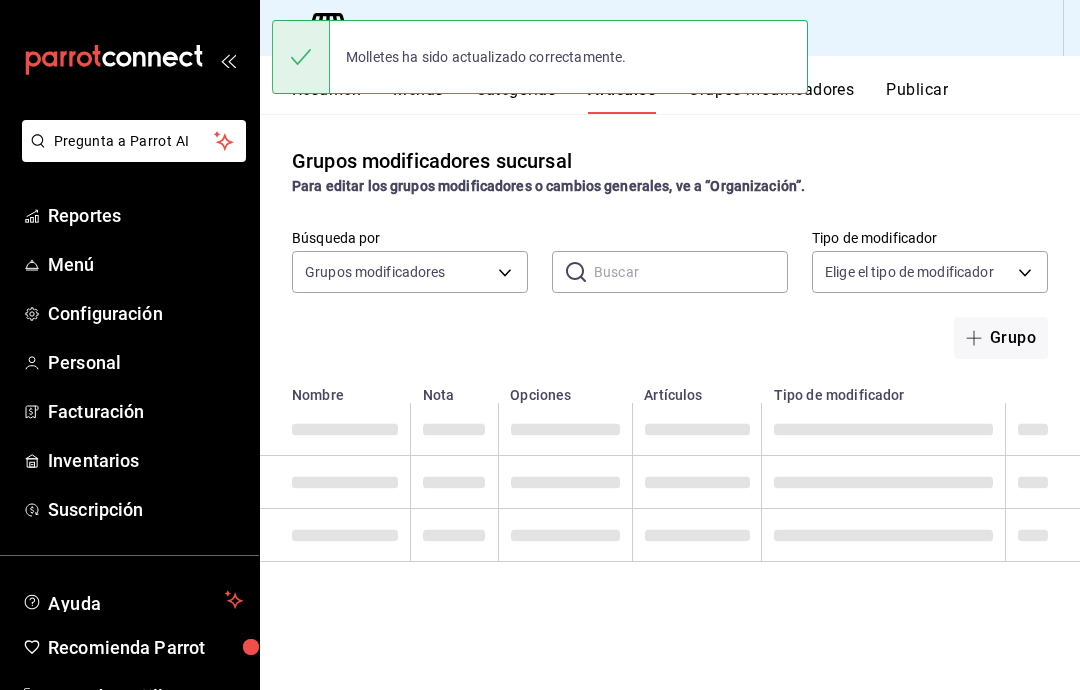 click on "Grupos modificadores" at bounding box center [771, 97] 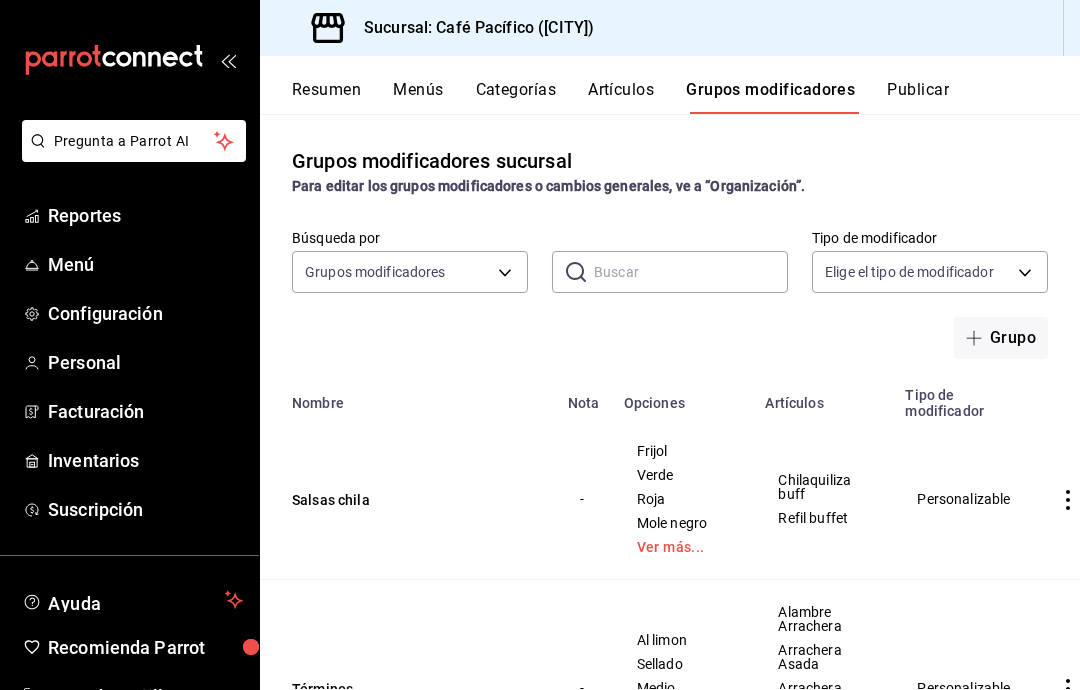 click at bounding box center (691, 272) 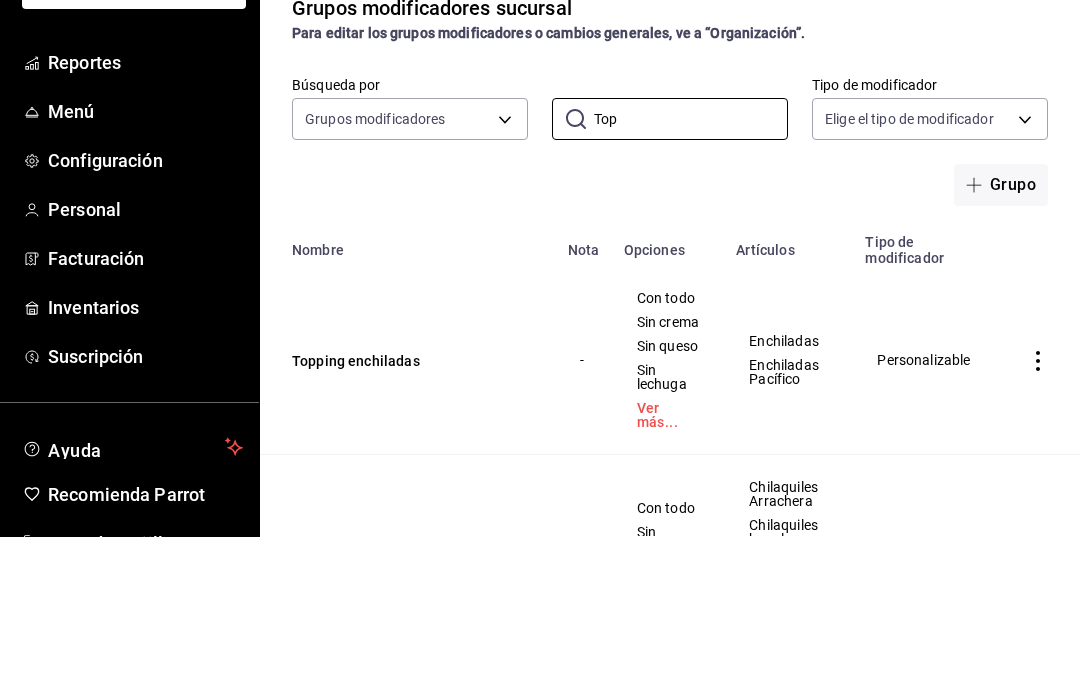 scroll, scrollTop: 80, scrollLeft: 0, axis: vertical 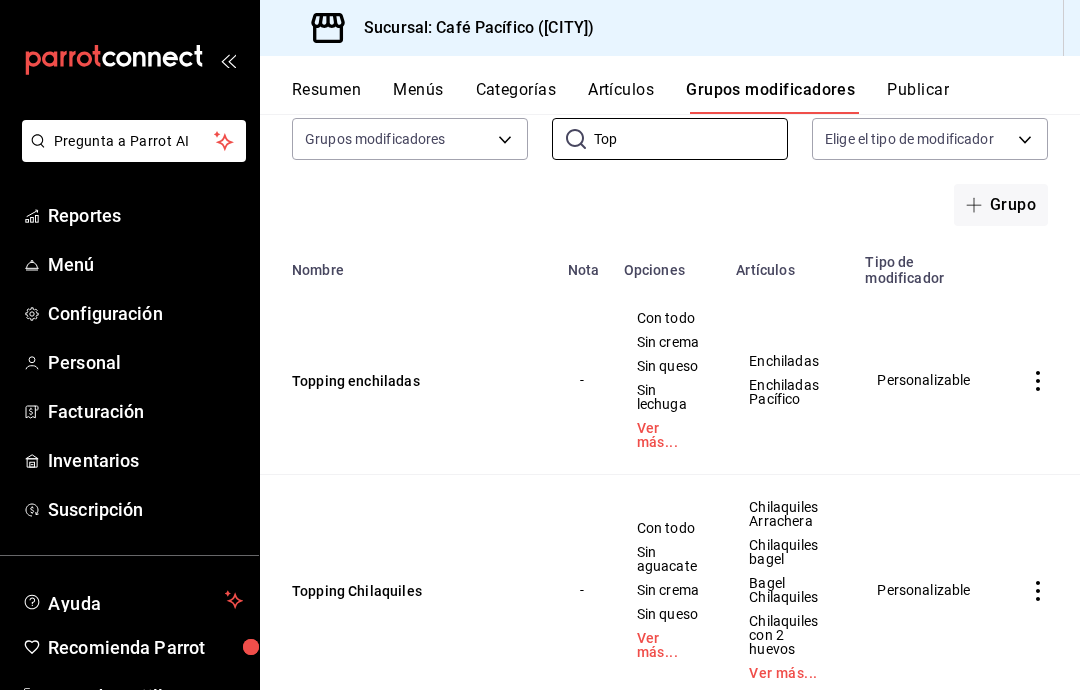 type on "Top" 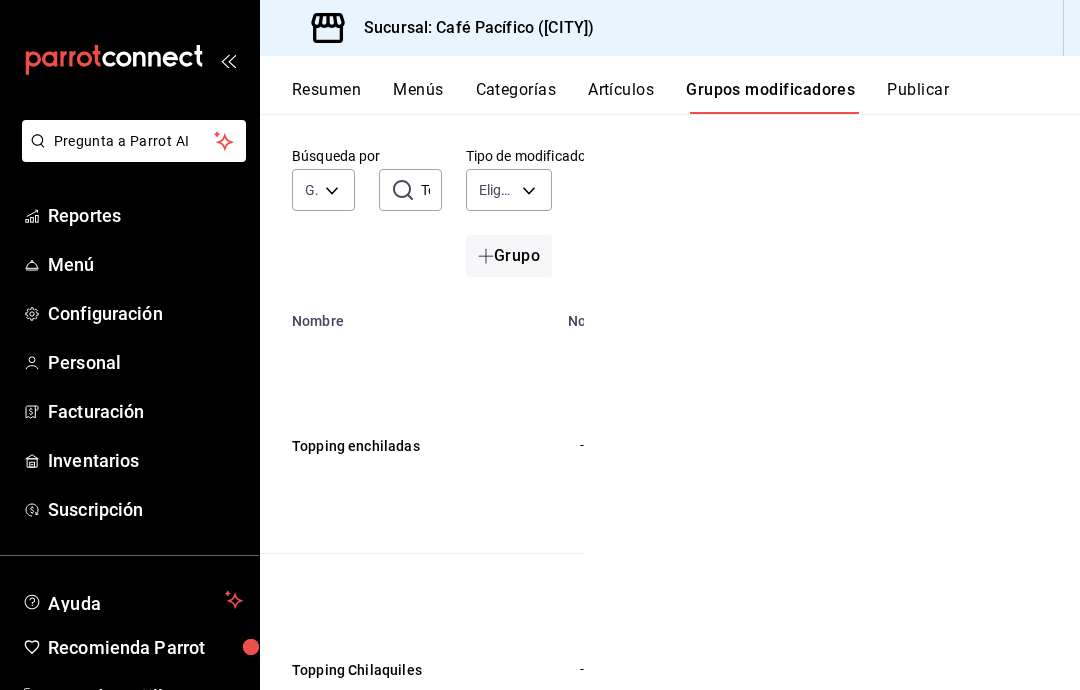 scroll, scrollTop: 4, scrollLeft: 0, axis: vertical 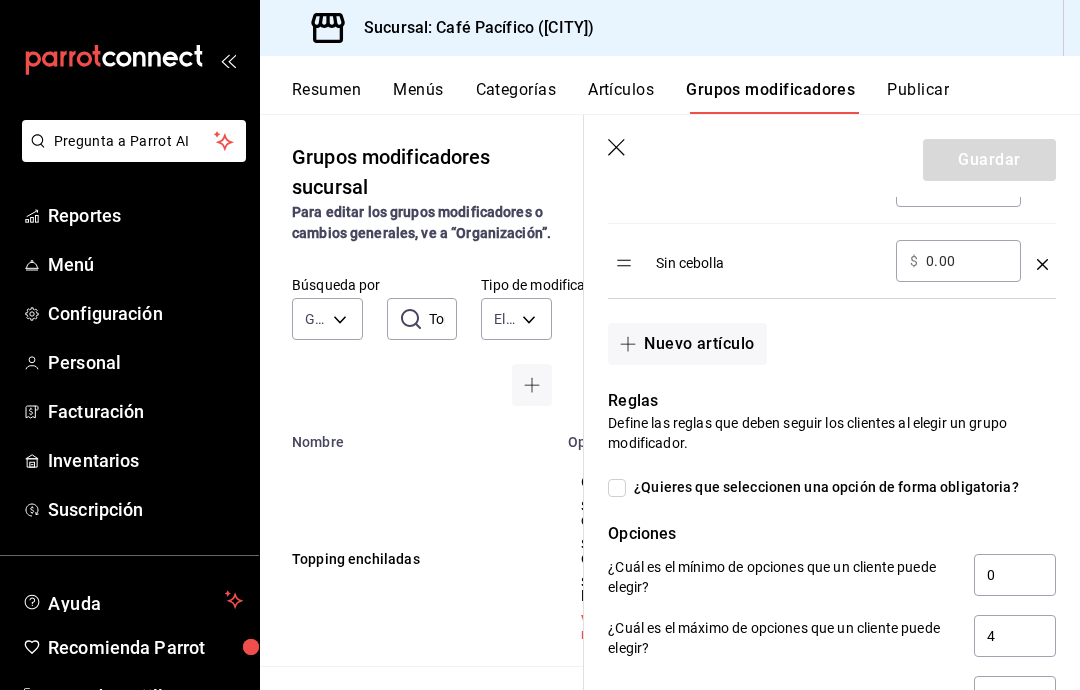 click on "Guardar" at bounding box center (989, 160) 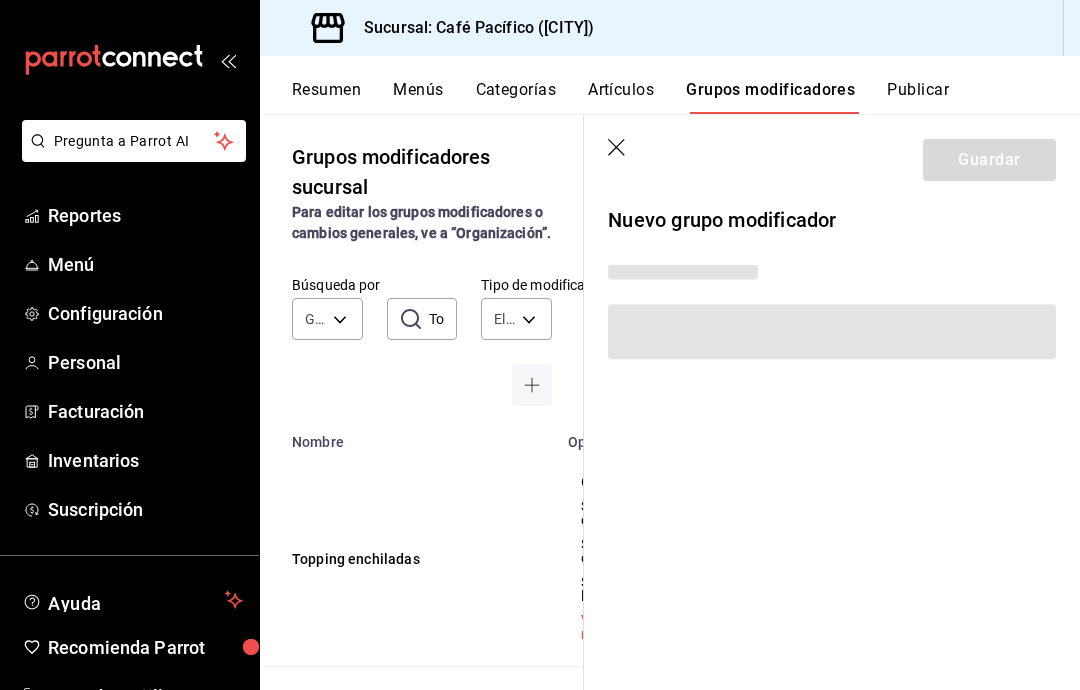 scroll, scrollTop: 0, scrollLeft: 0, axis: both 